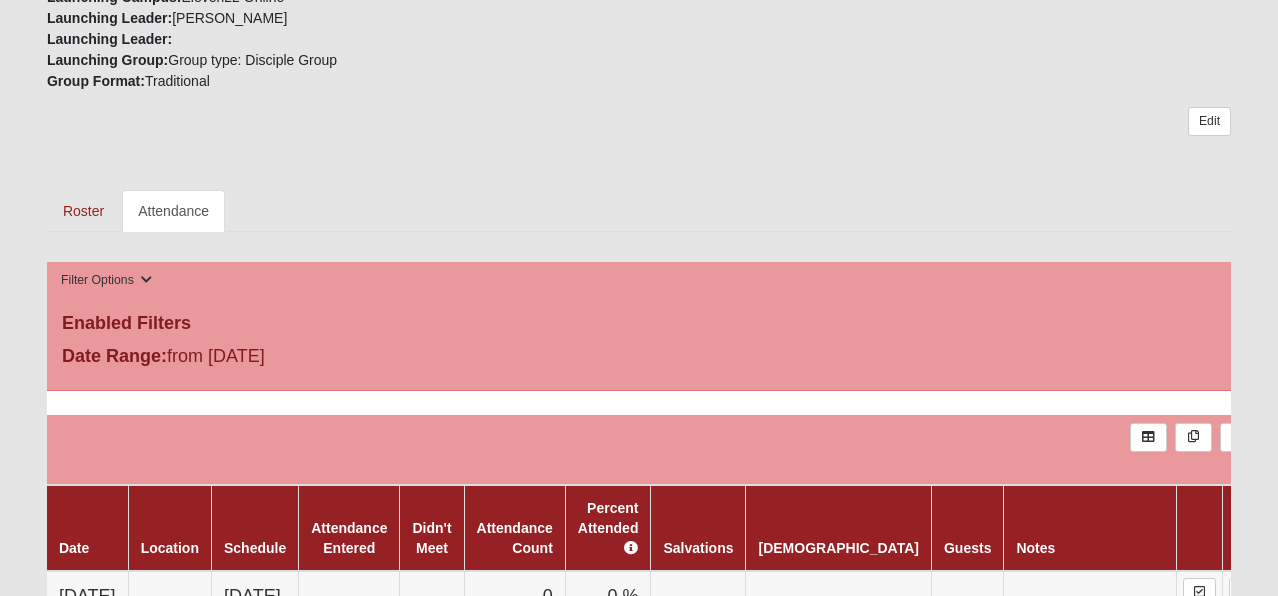 scroll, scrollTop: 579, scrollLeft: 0, axis: vertical 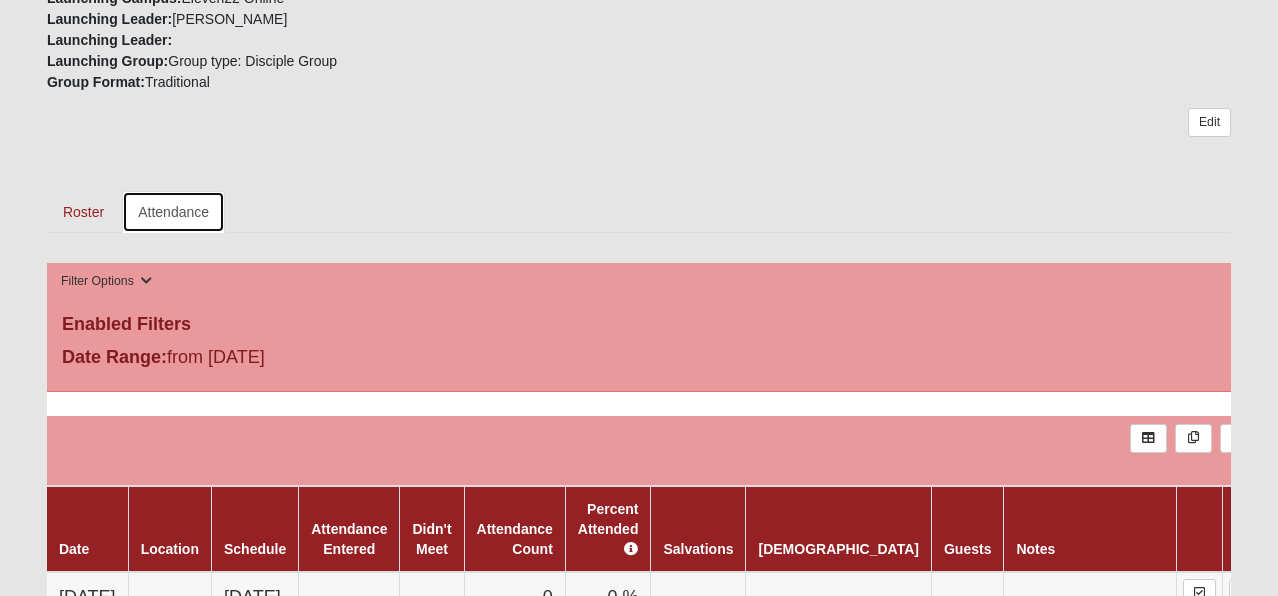 click on "Attendance" at bounding box center (173, 212) 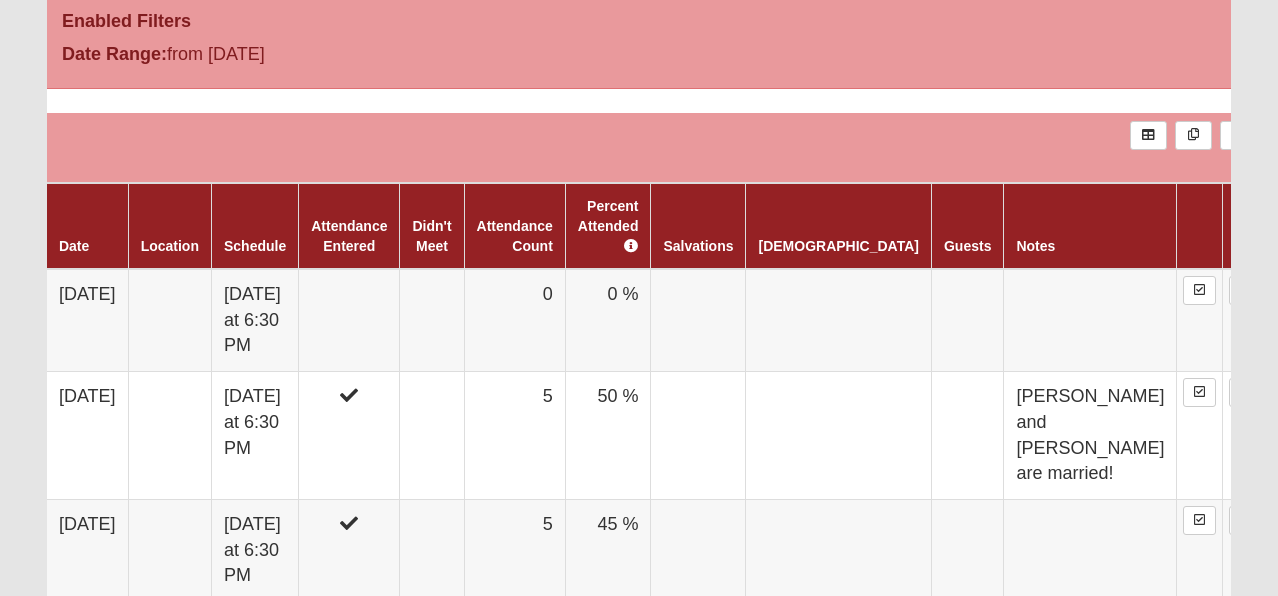 scroll, scrollTop: 886, scrollLeft: 0, axis: vertical 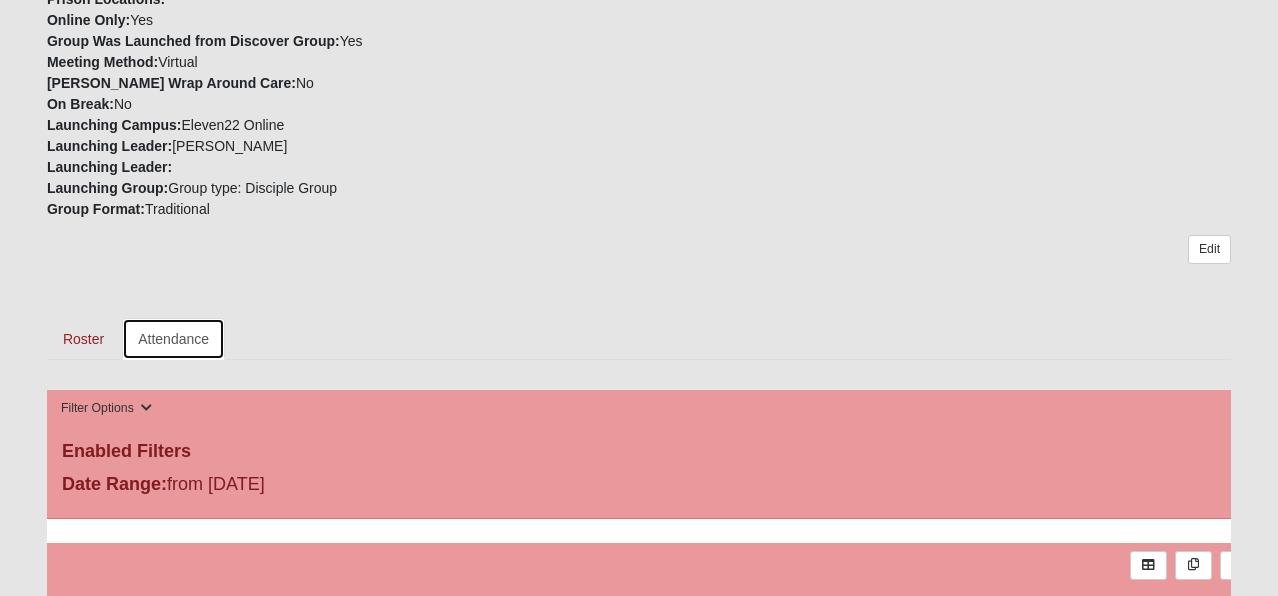 click on "Attendance" at bounding box center (173, 339) 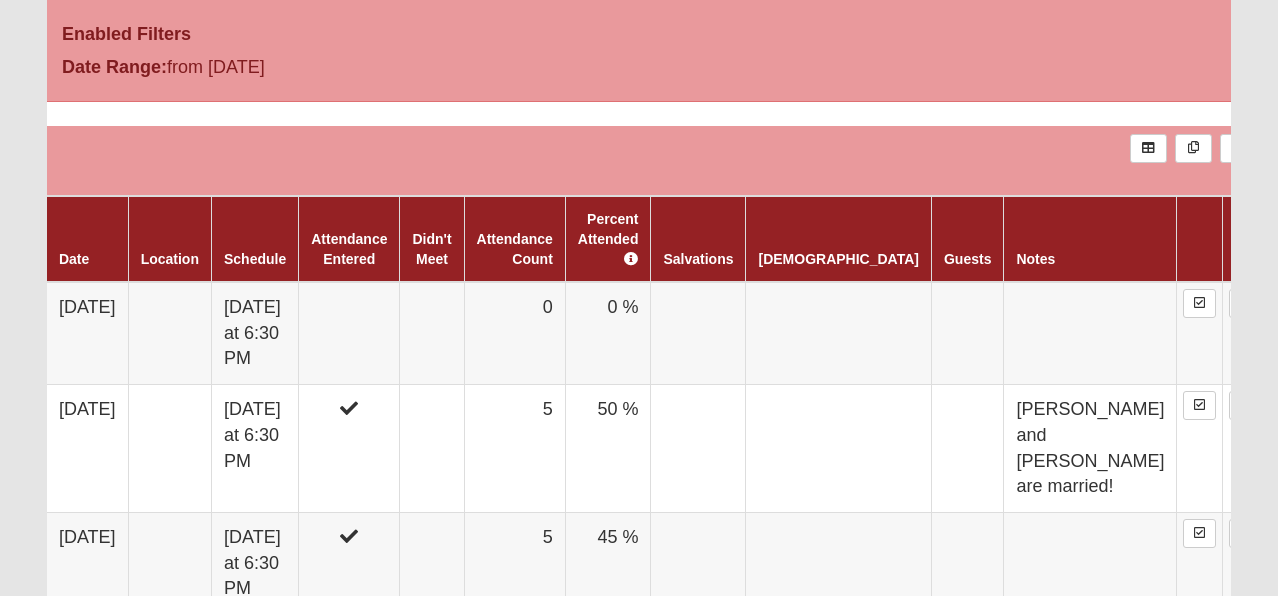 scroll, scrollTop: 874, scrollLeft: 0, axis: vertical 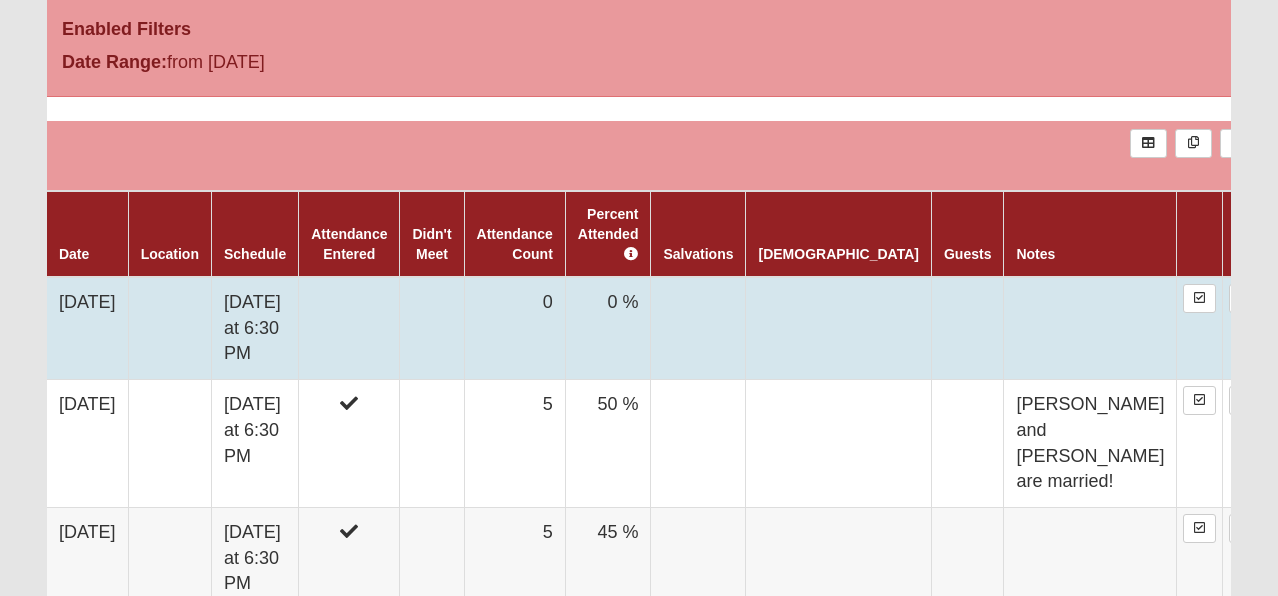 click on "[DATE] at 6:30 PM" at bounding box center [254, 328] 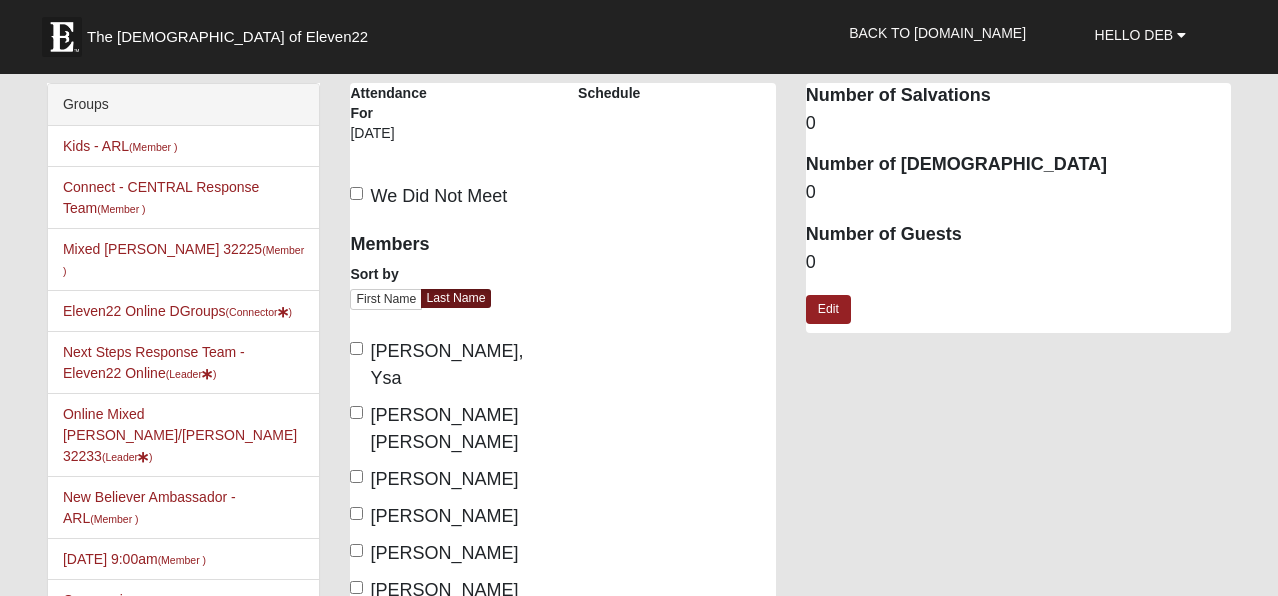 scroll, scrollTop: 0, scrollLeft: 0, axis: both 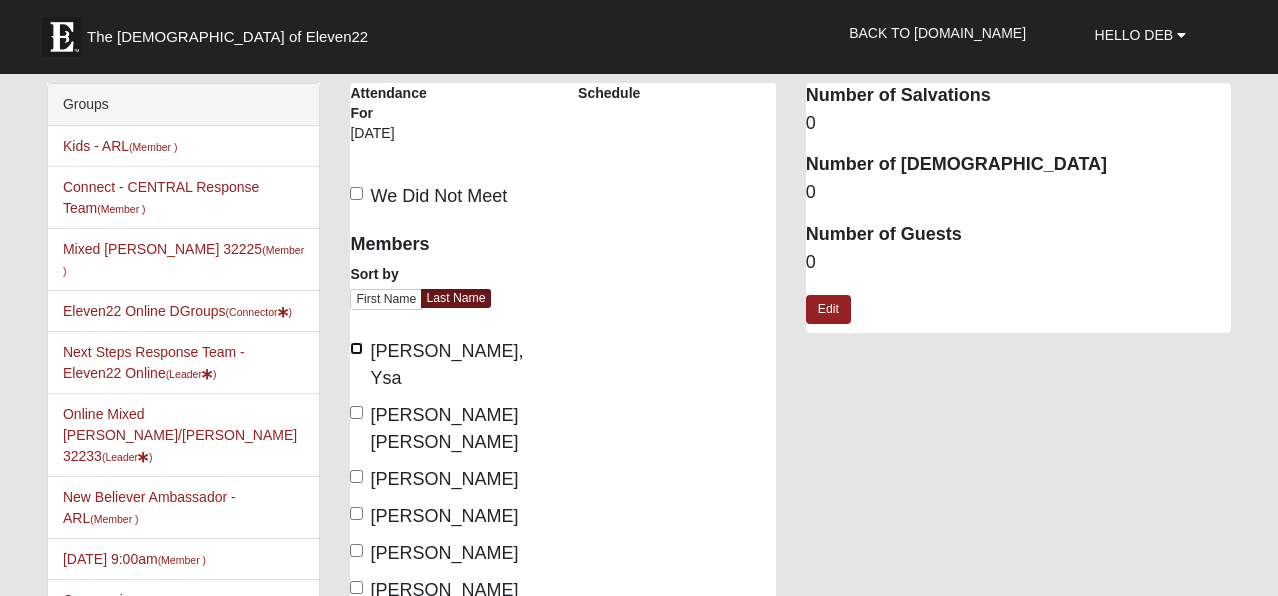 click on "Astacio, Ysa" at bounding box center (356, 348) 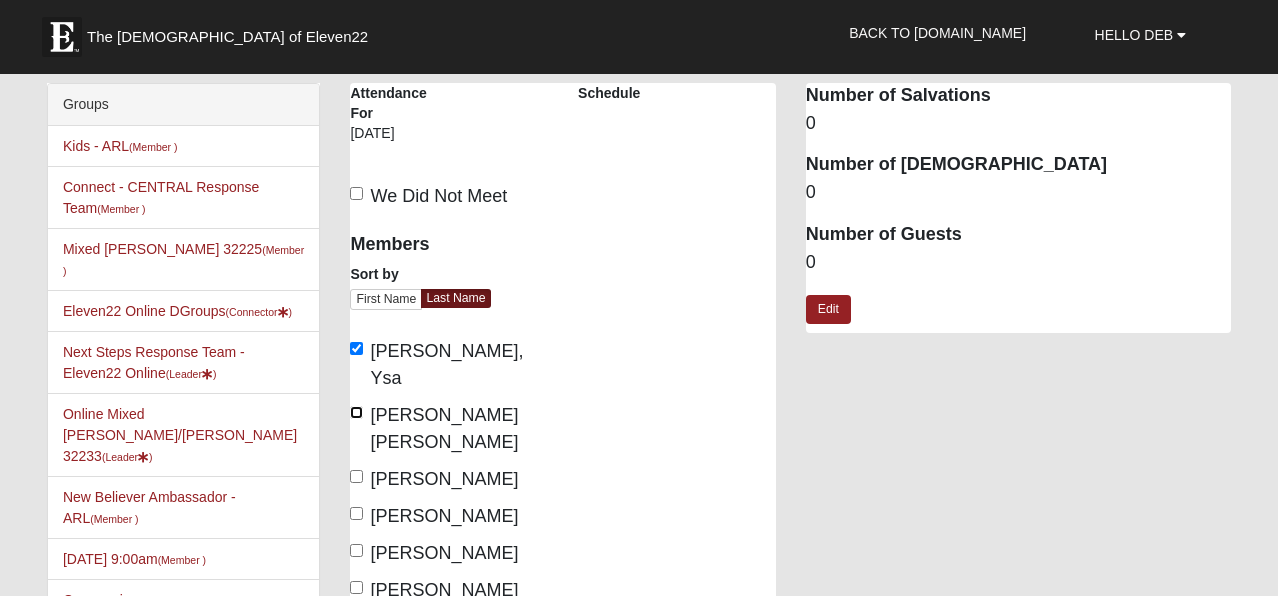click on "Bailey Dunckel, Deb" at bounding box center (356, 412) 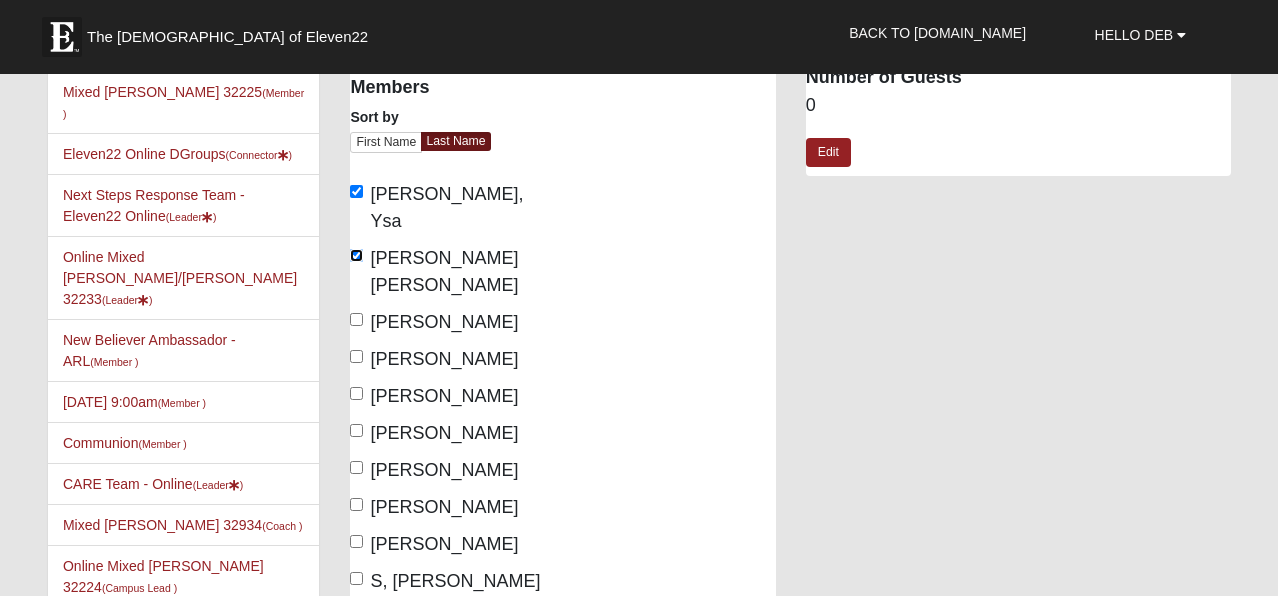 scroll, scrollTop: 162, scrollLeft: 0, axis: vertical 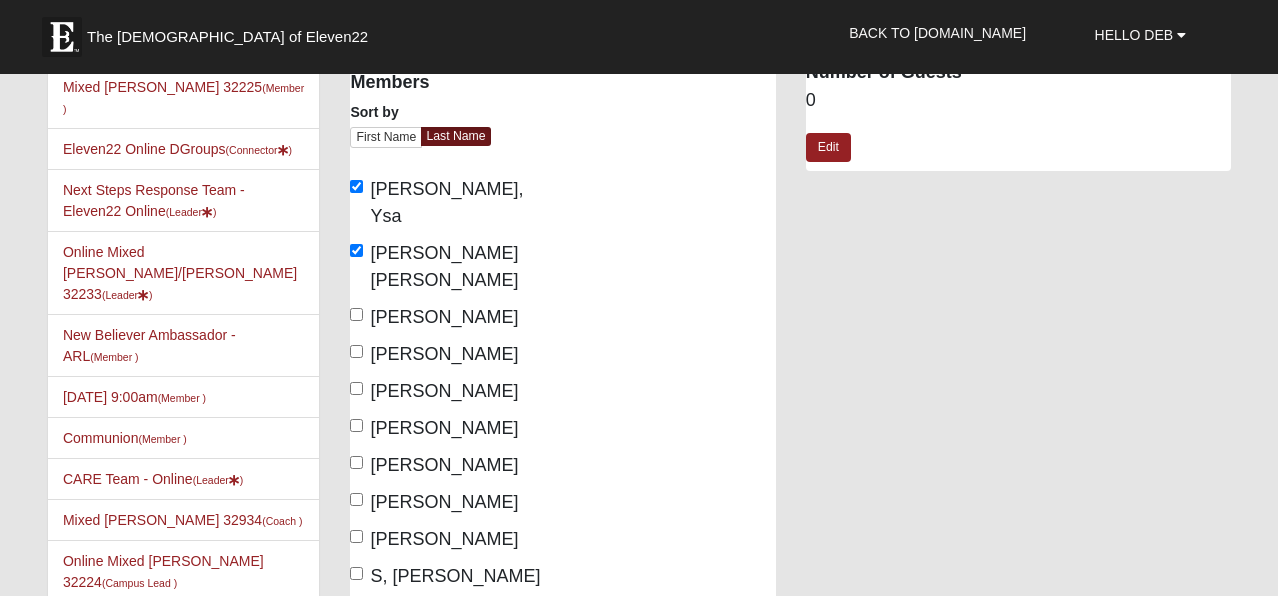 click on "Fredrickson, Jim" at bounding box center [434, 391] 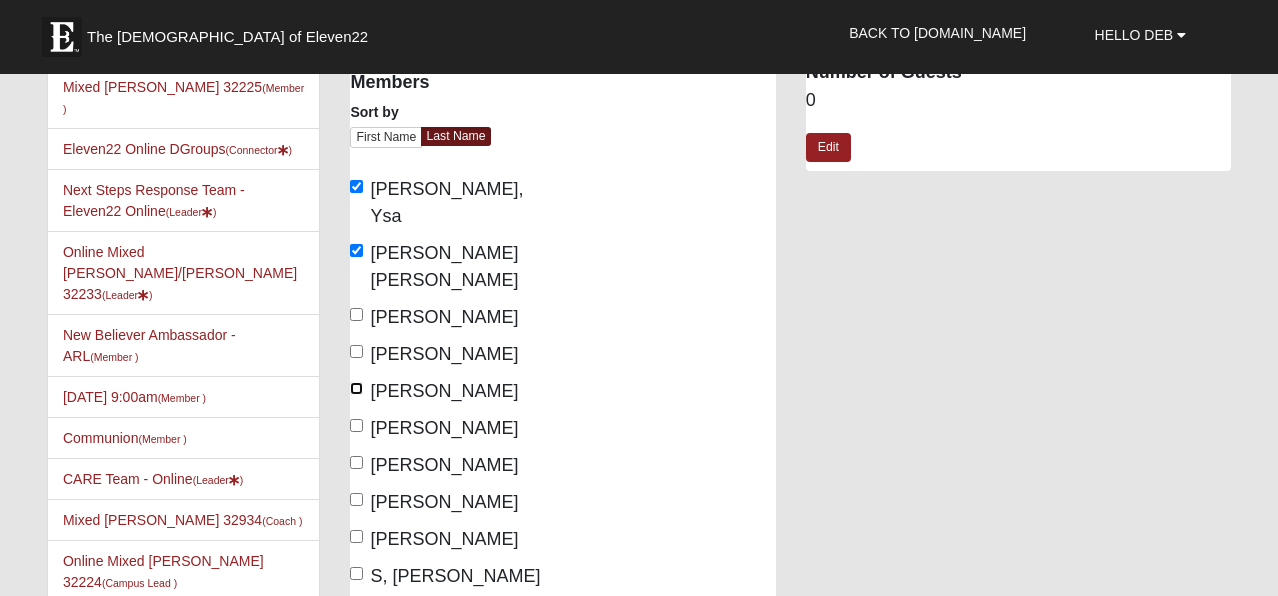 checkbox on "true" 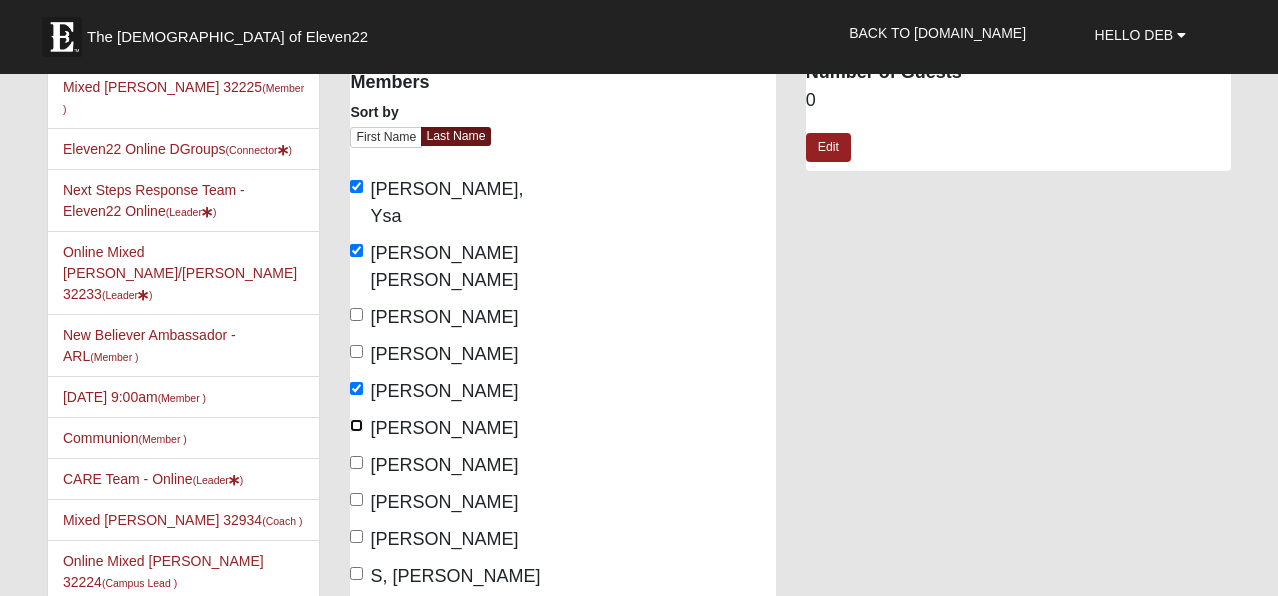 click on "Fredrickson, Tiffany" at bounding box center [356, 425] 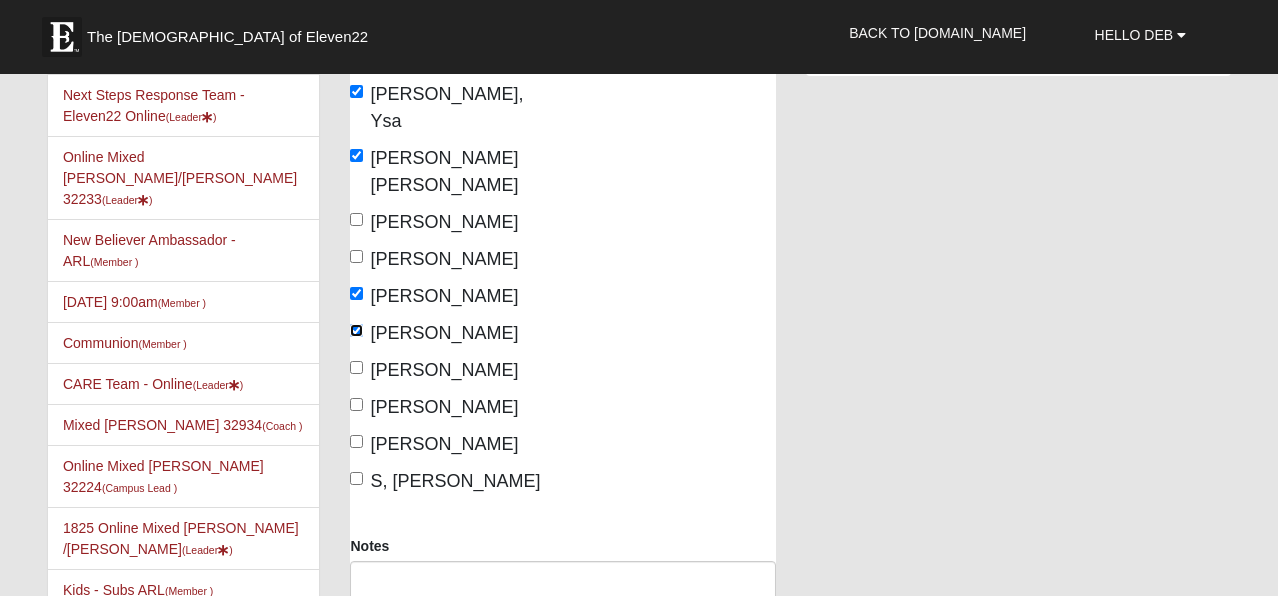 scroll, scrollTop: 268, scrollLeft: 0, axis: vertical 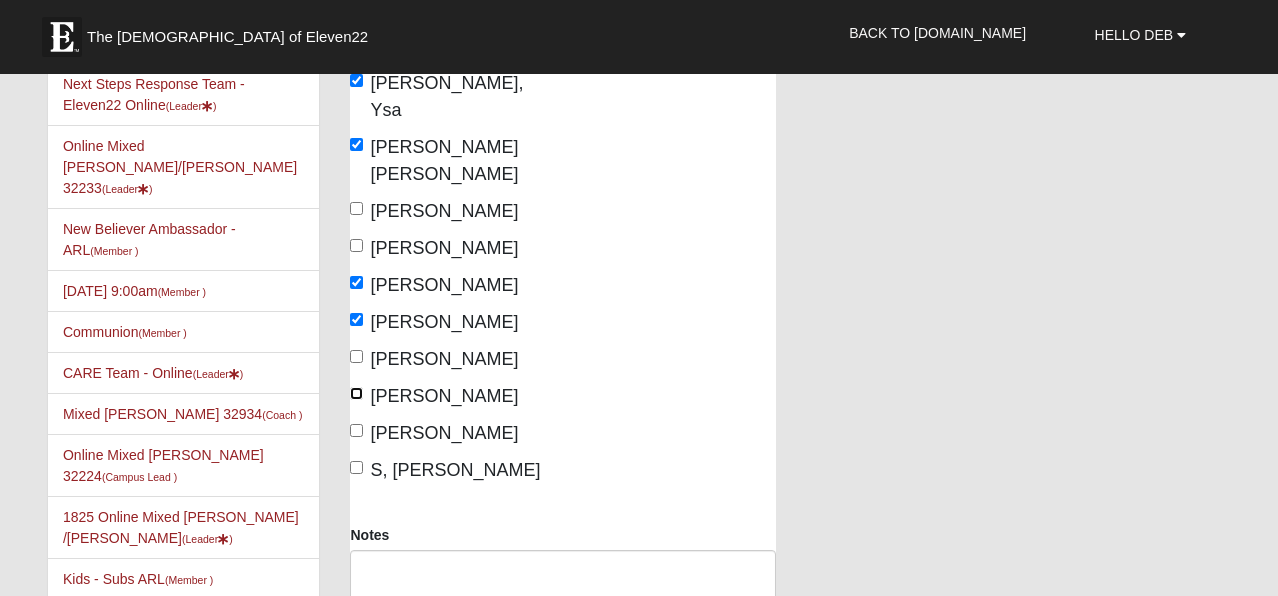 click on "Monge, Nicole" at bounding box center [356, 393] 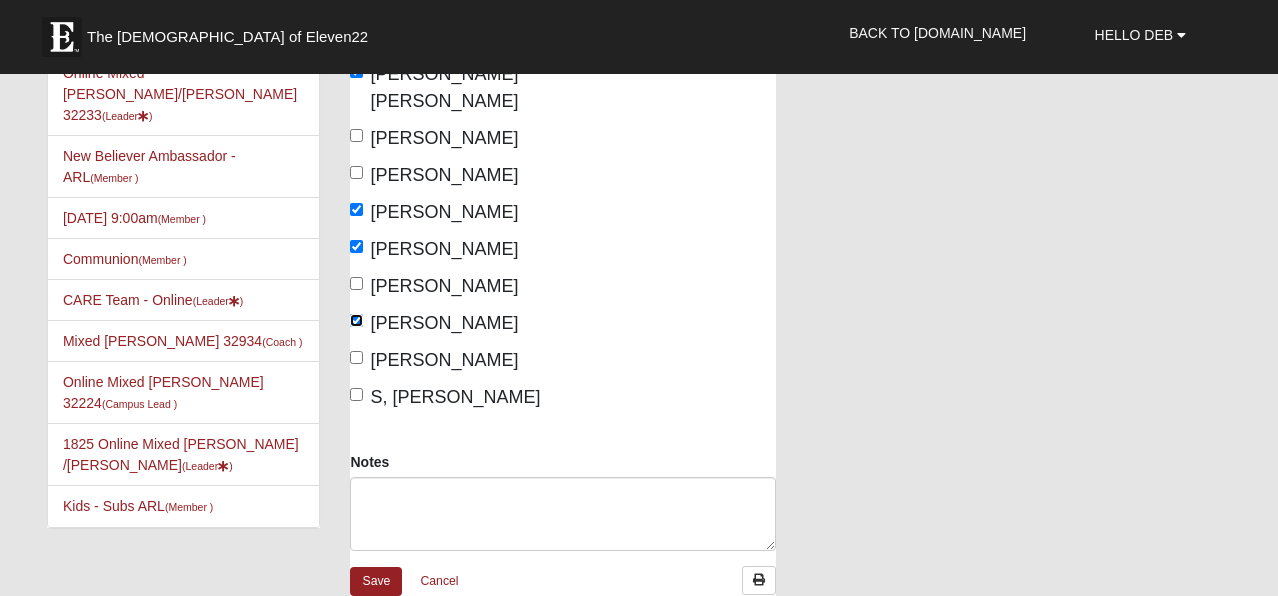 scroll, scrollTop: 352, scrollLeft: 0, axis: vertical 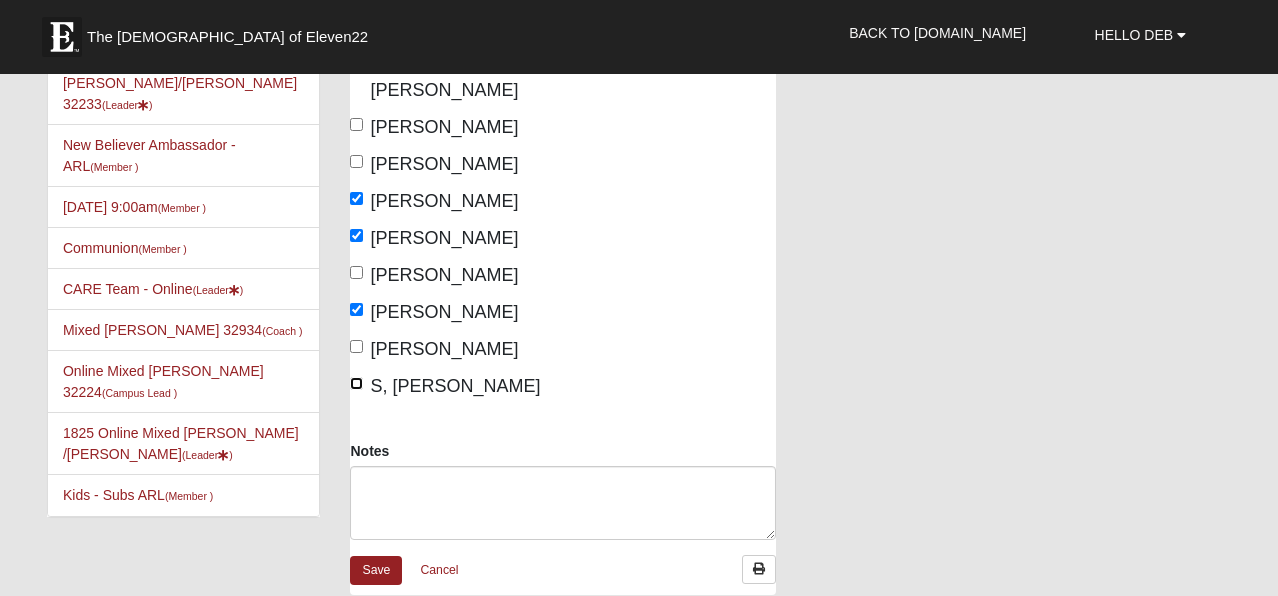 click on "S, Audrey" at bounding box center [356, 383] 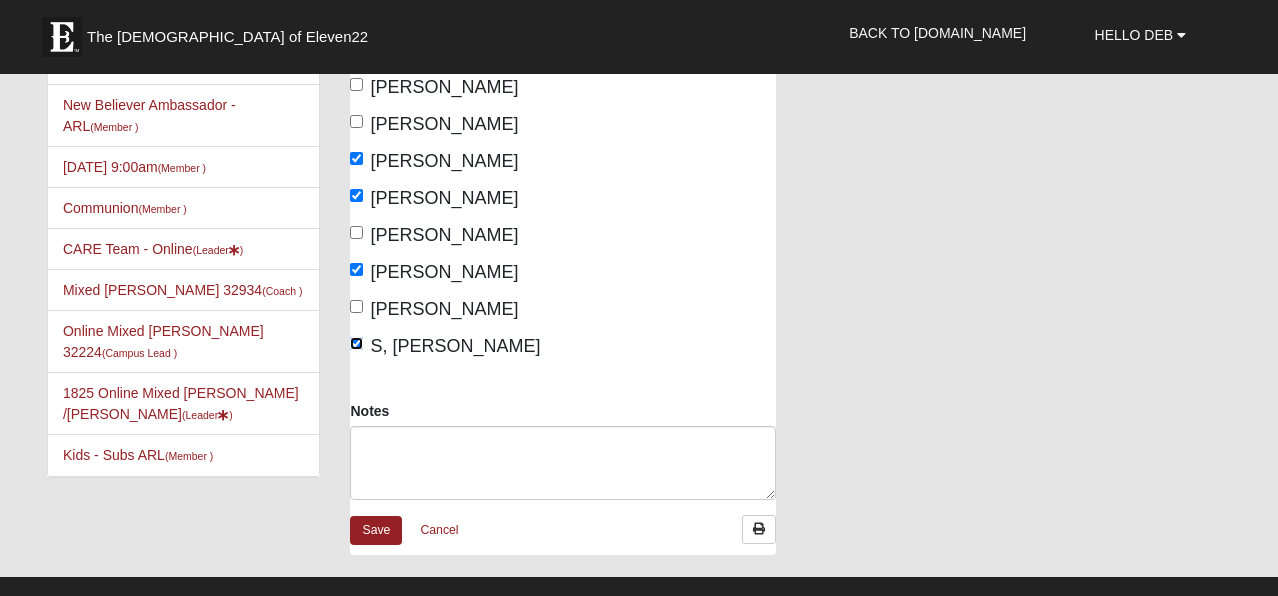 scroll, scrollTop: 394, scrollLeft: 0, axis: vertical 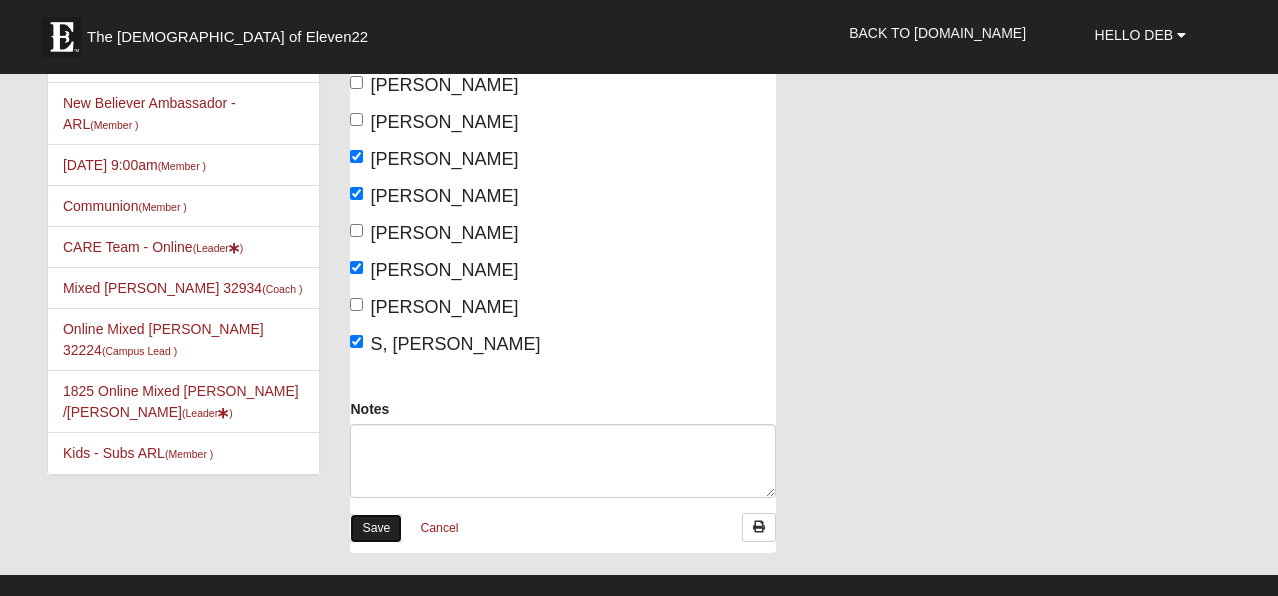click on "Save" at bounding box center (376, 528) 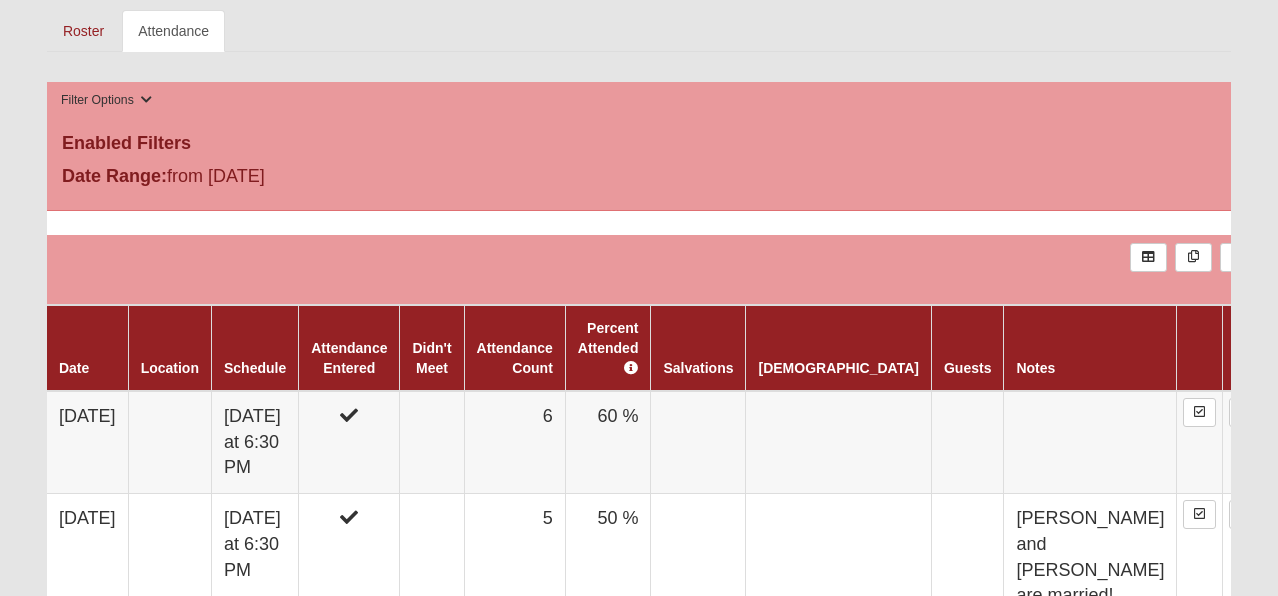 scroll, scrollTop: 758, scrollLeft: 0, axis: vertical 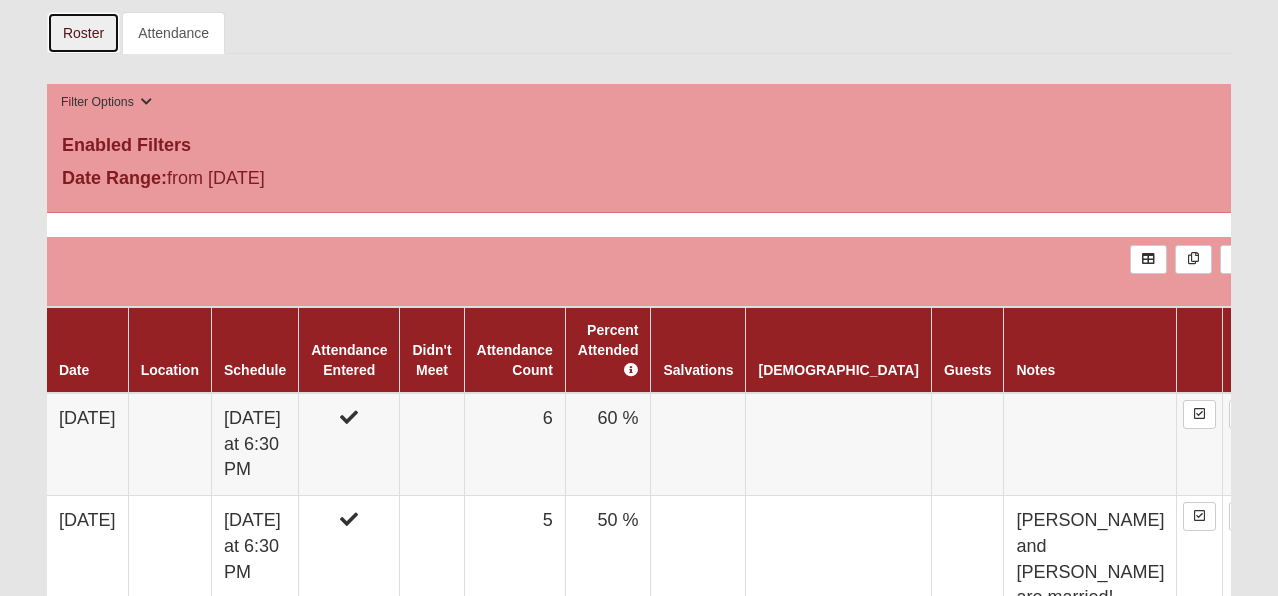 click on "Roster" at bounding box center [83, 33] 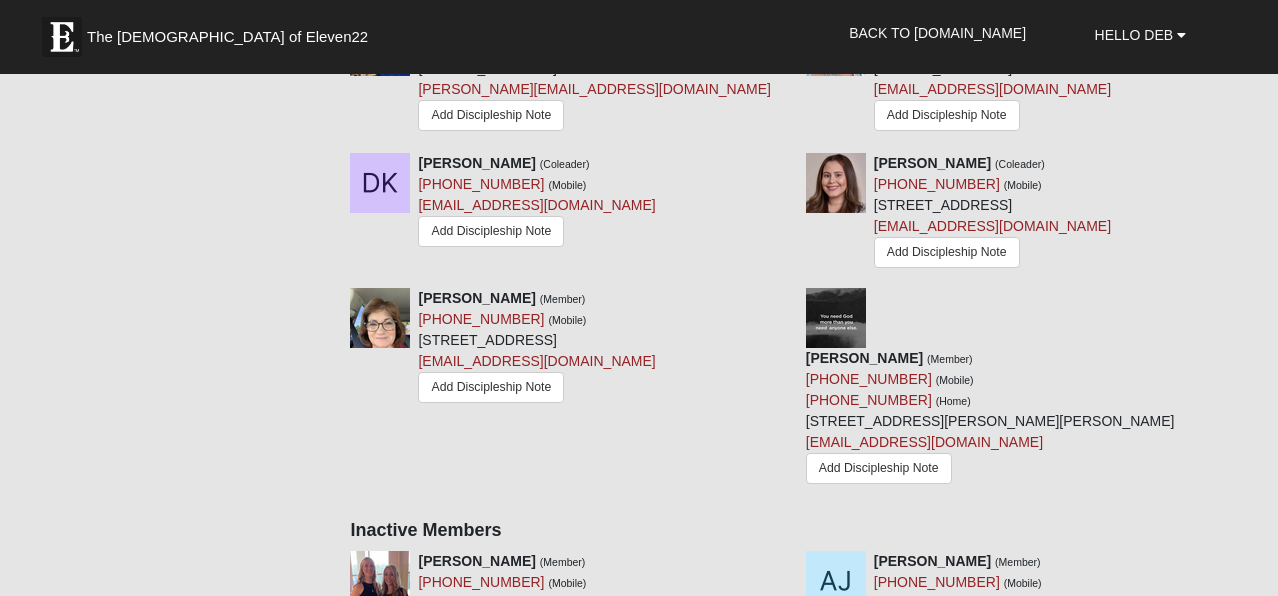 scroll, scrollTop: 1154, scrollLeft: 0, axis: vertical 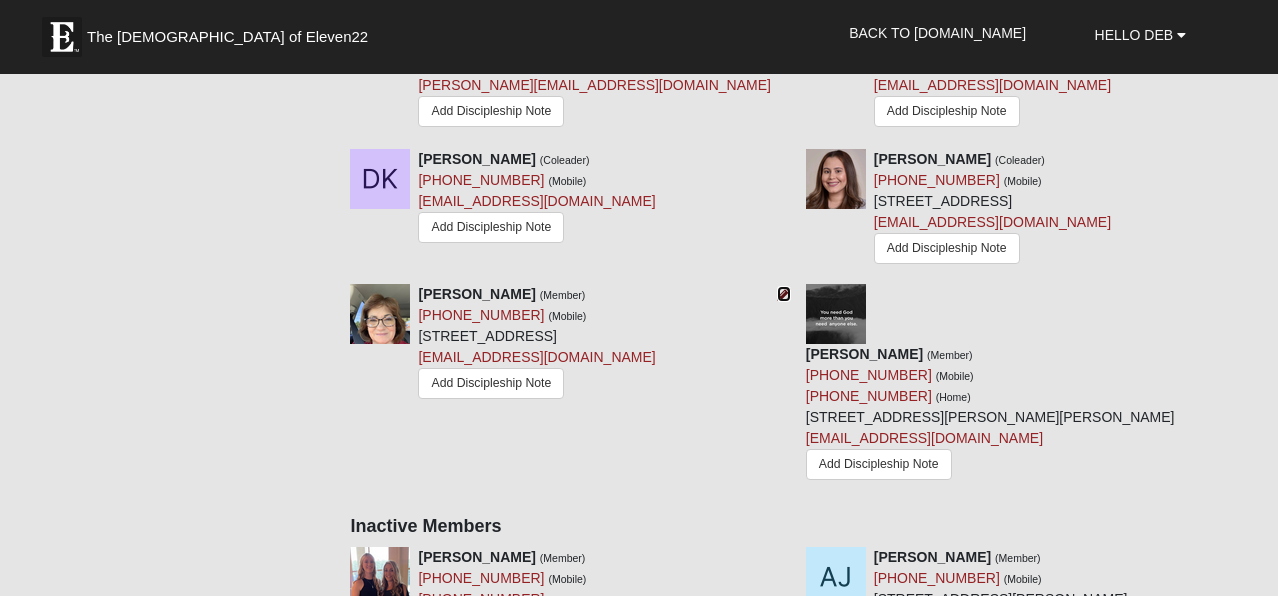 click at bounding box center [784, 294] 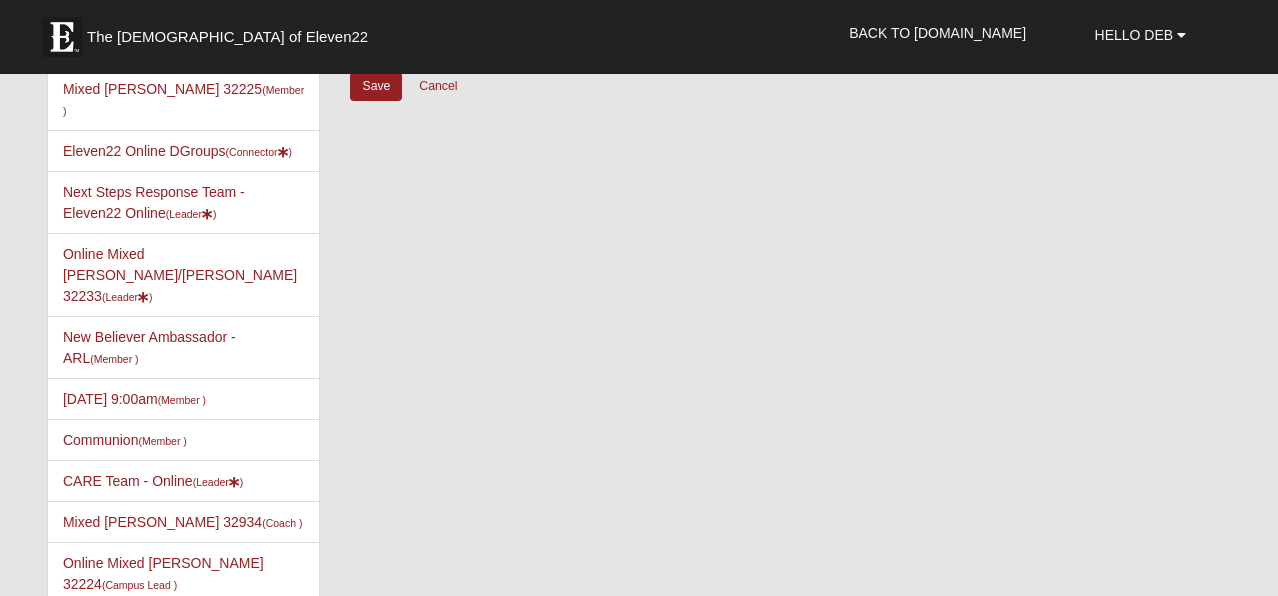 scroll, scrollTop: 0, scrollLeft: 0, axis: both 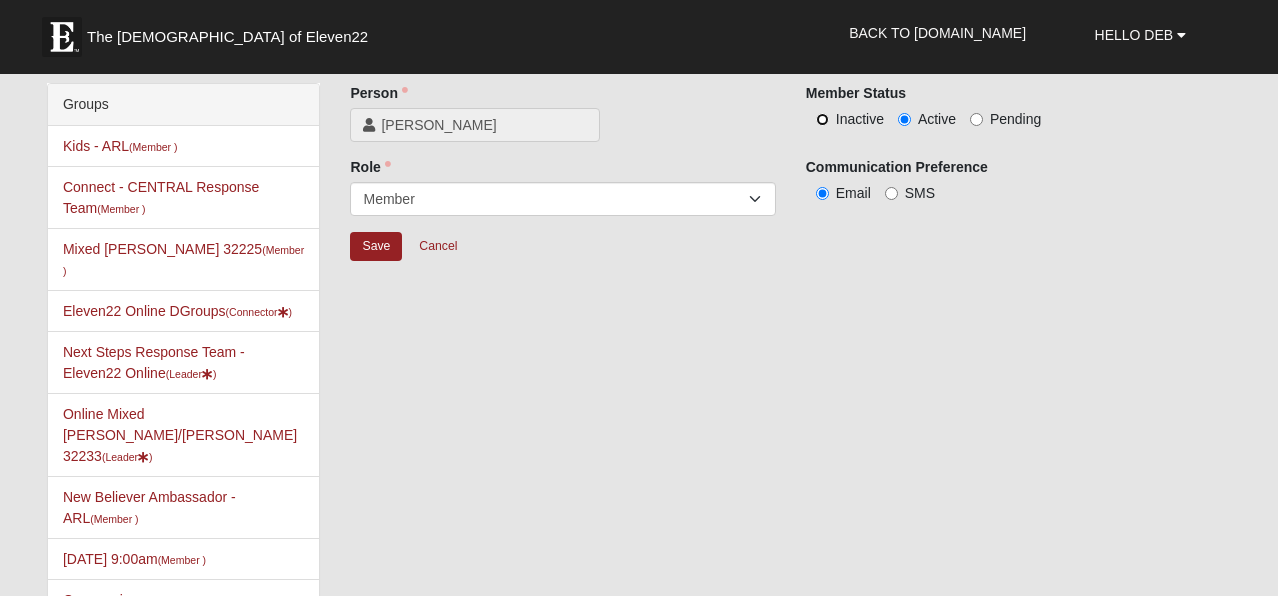 click on "Inactive" at bounding box center (822, 119) 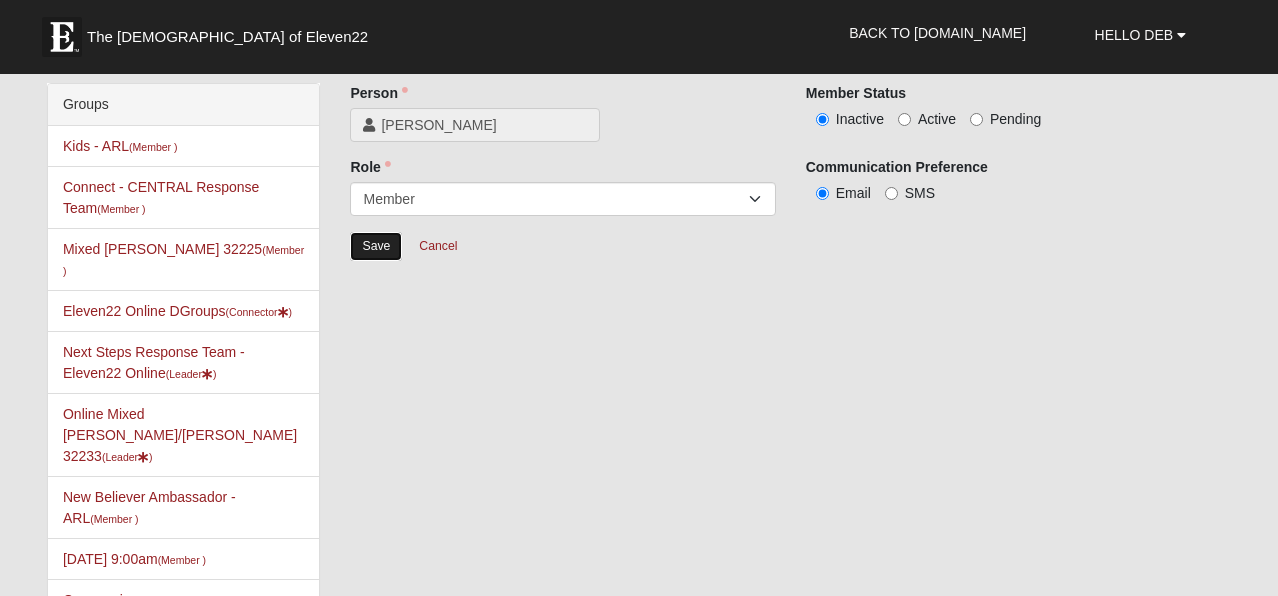 click on "Save" at bounding box center (376, 246) 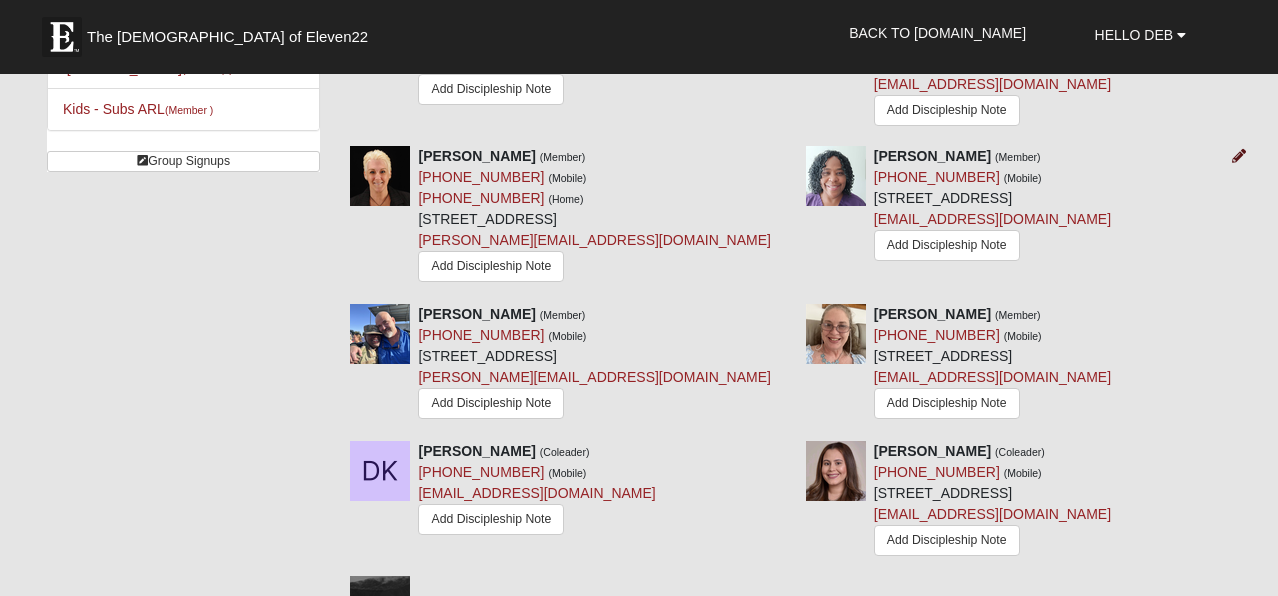 scroll, scrollTop: 861, scrollLeft: 0, axis: vertical 